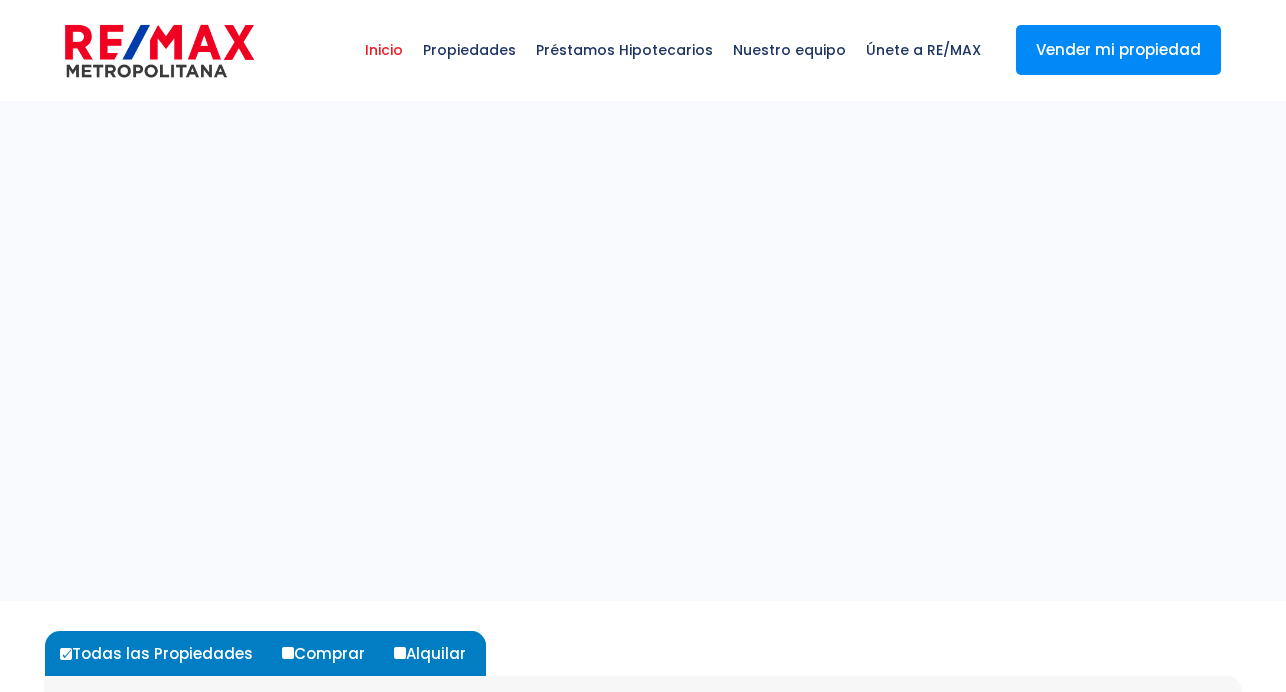 scroll, scrollTop: 0, scrollLeft: 0, axis: both 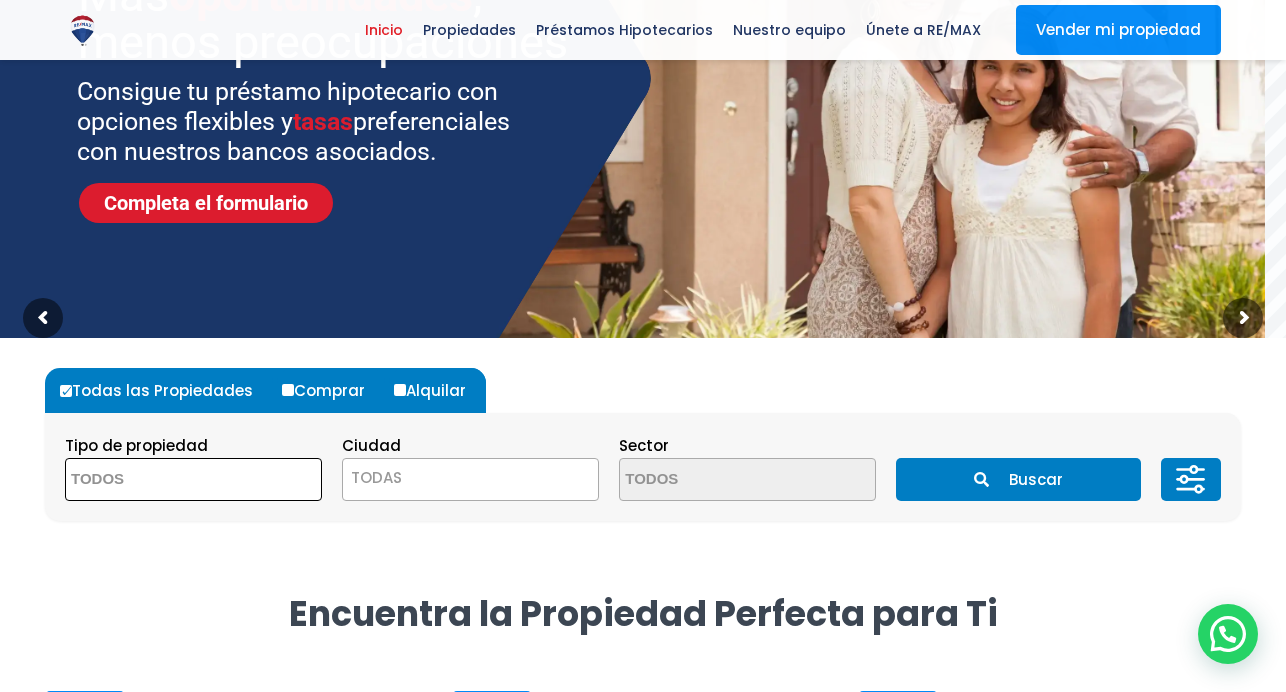 click at bounding box center (163, 480) 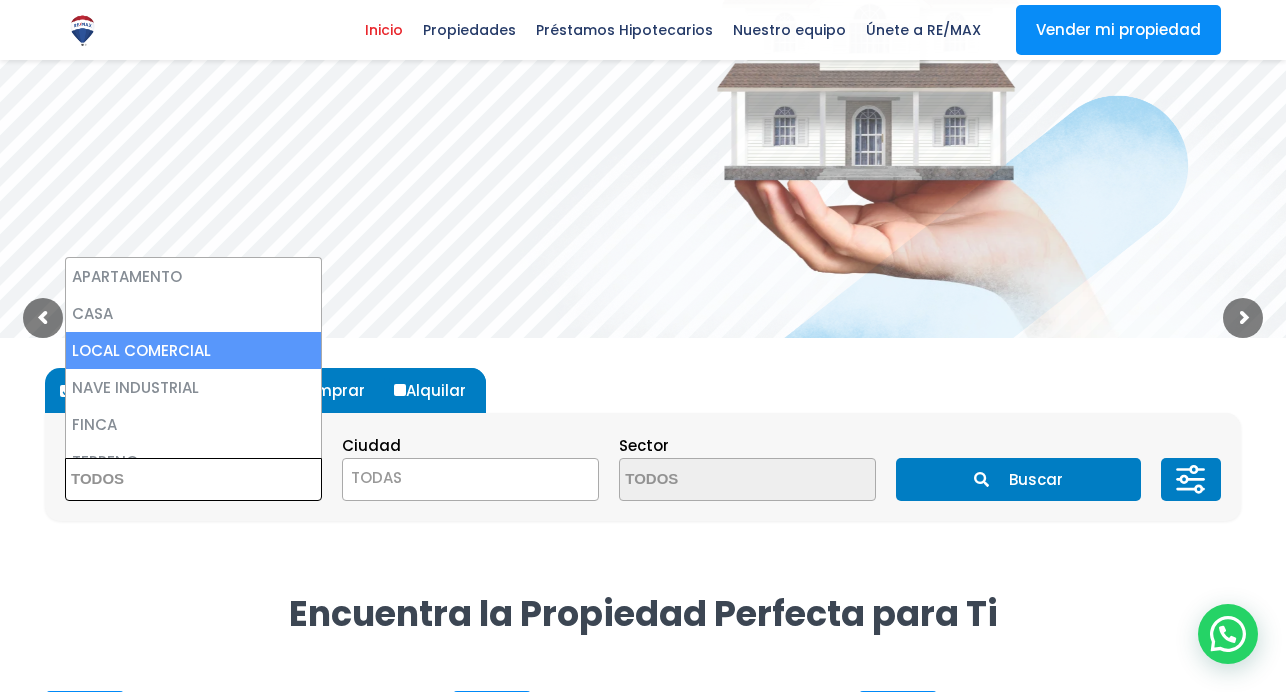 select on "comercial+site" 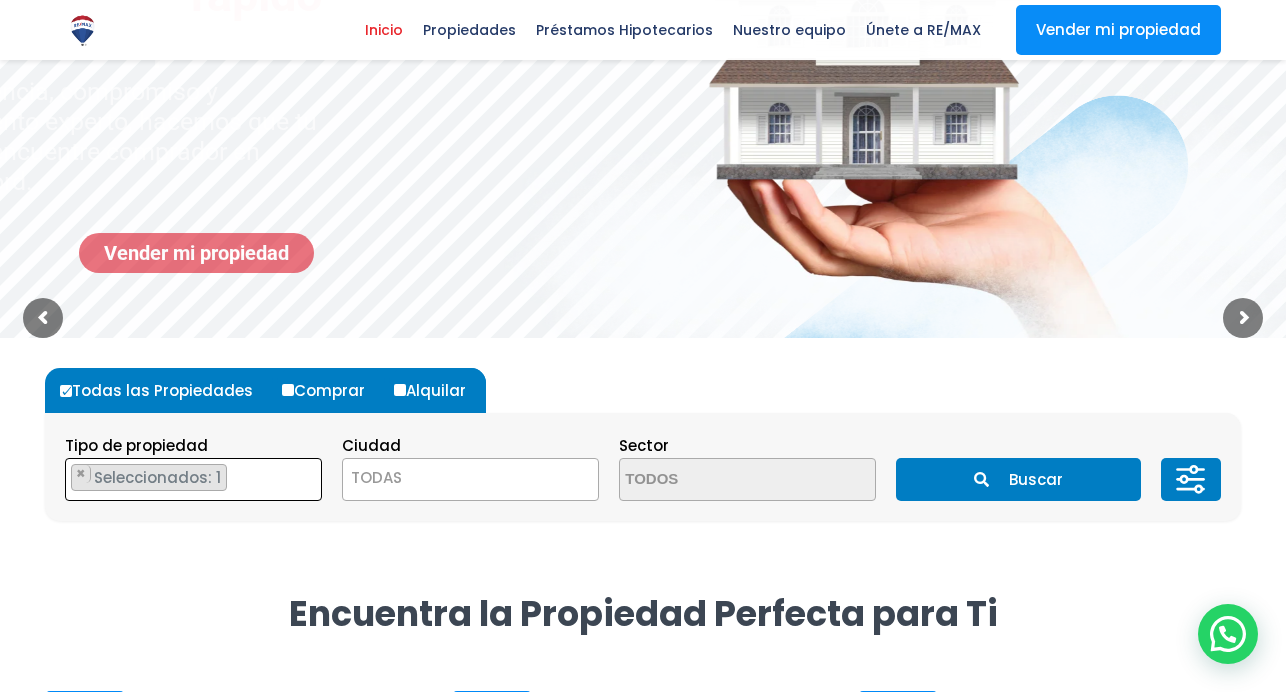 scroll, scrollTop: 46, scrollLeft: 0, axis: vertical 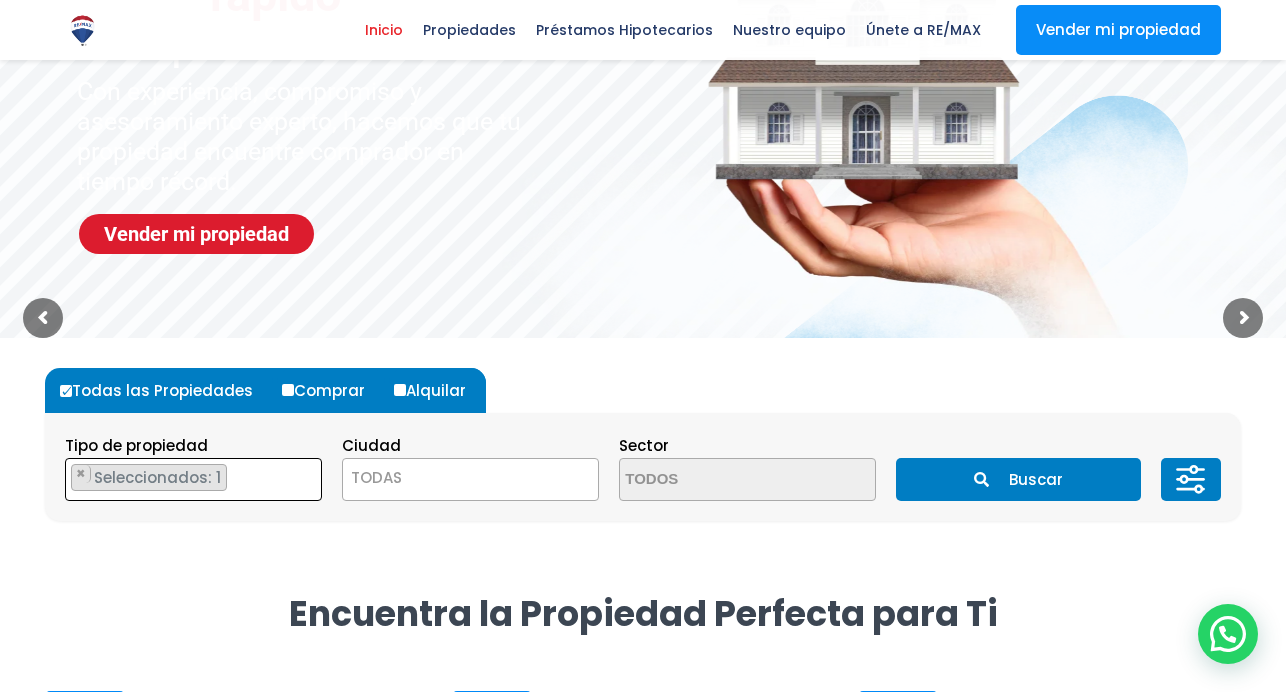 click on "Comprar" at bounding box center (288, 390) 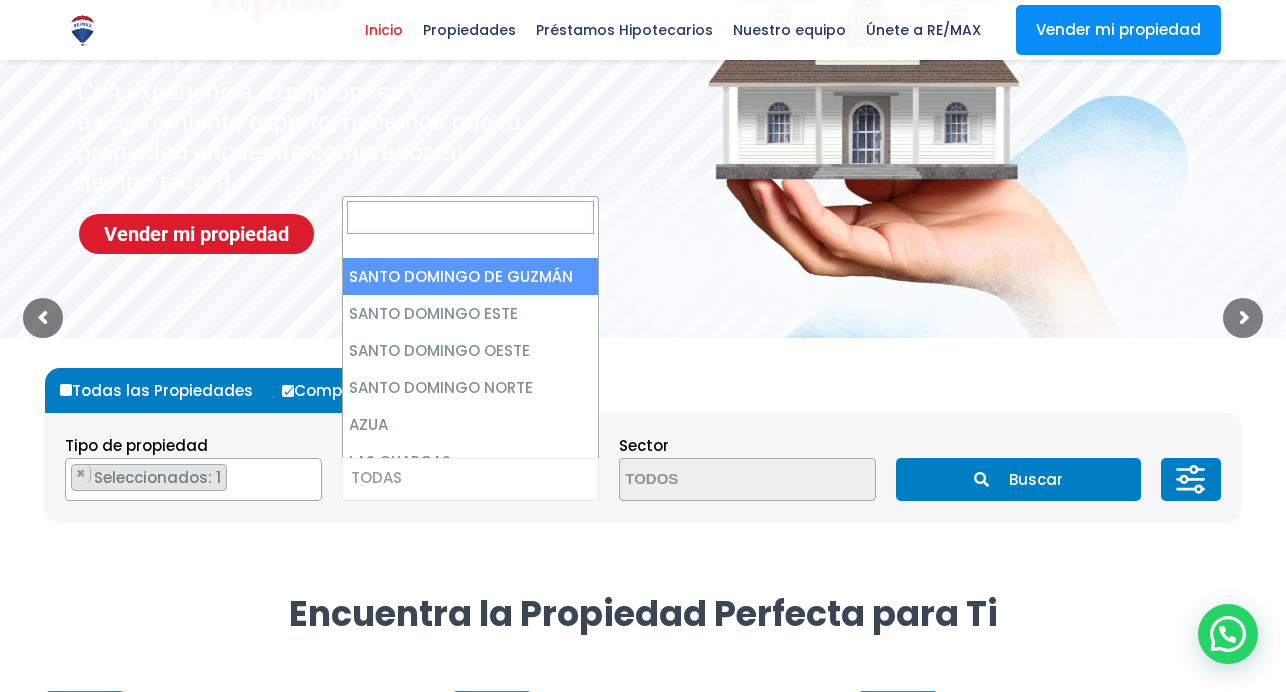 click on "TODAS" at bounding box center (470, 478) 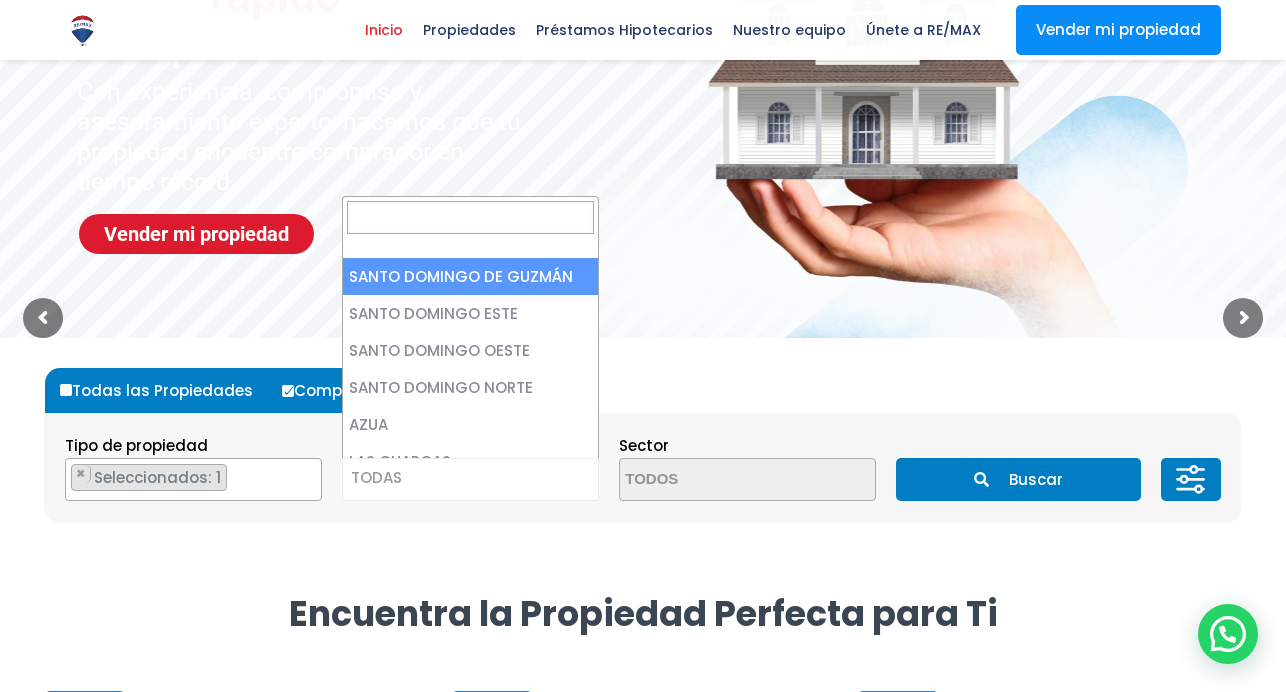 select on "1" 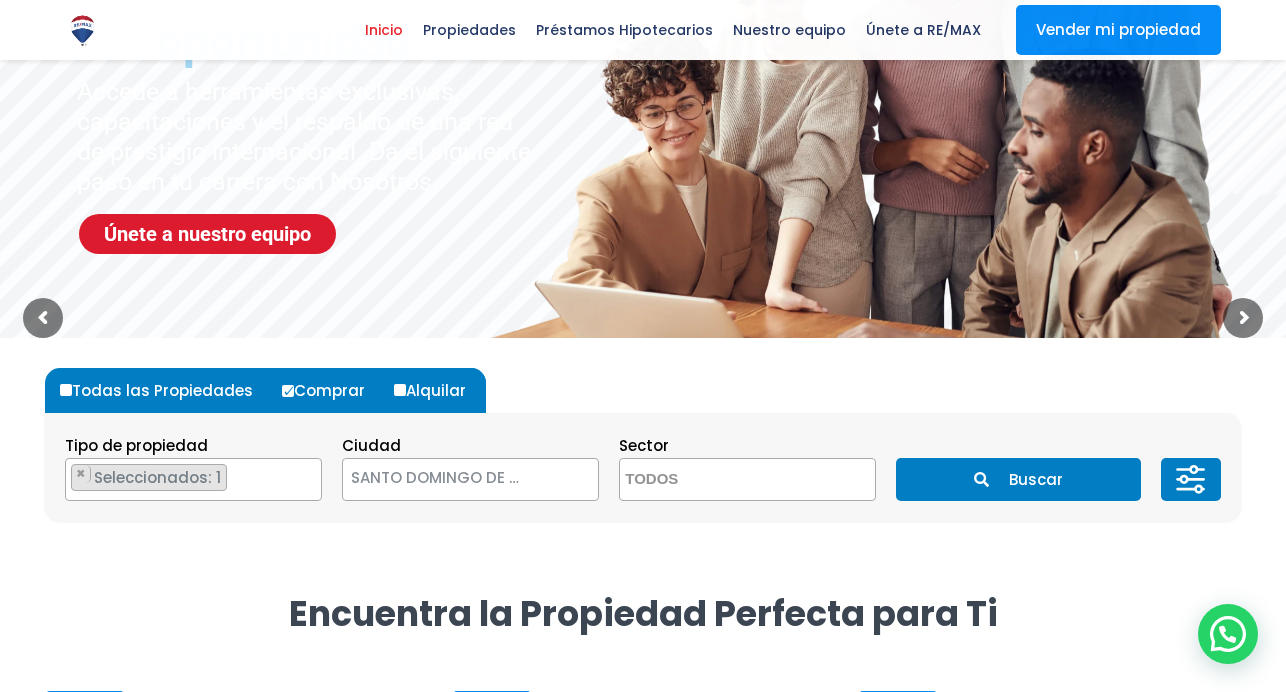 click on "Buscar" at bounding box center [1018, 479] 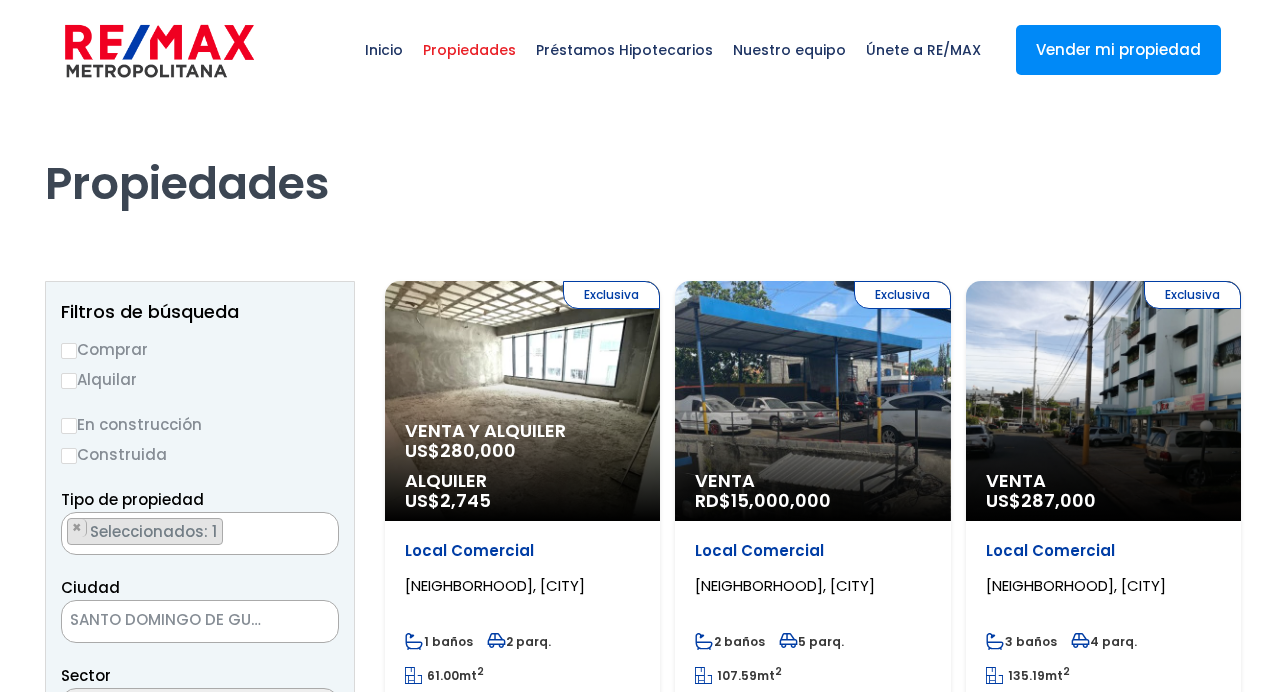 scroll, scrollTop: 0, scrollLeft: 0, axis: both 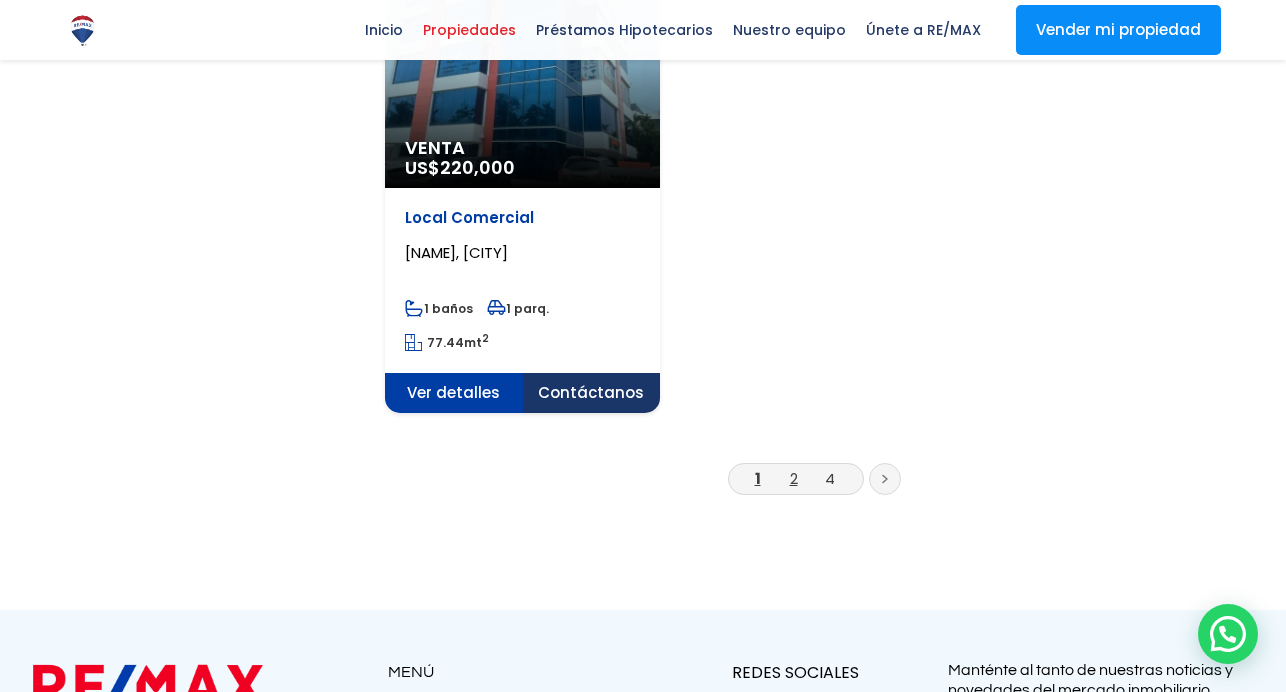click on "2" at bounding box center [794, 478] 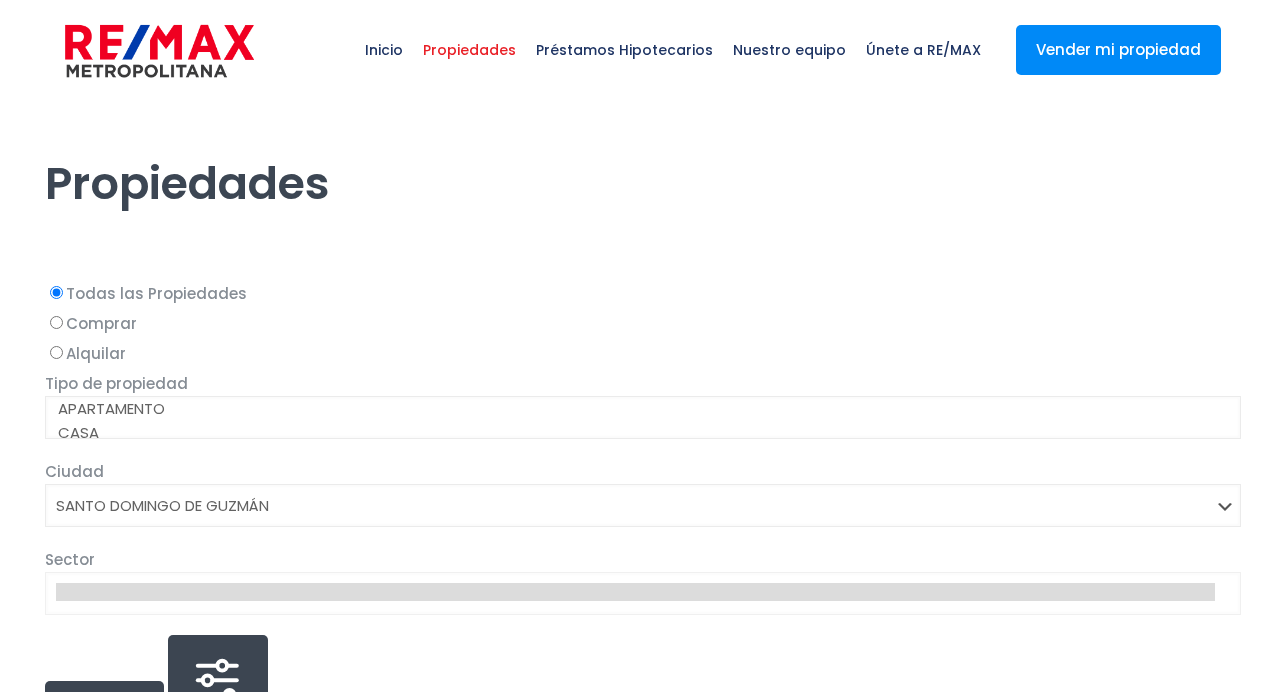 select on "1" 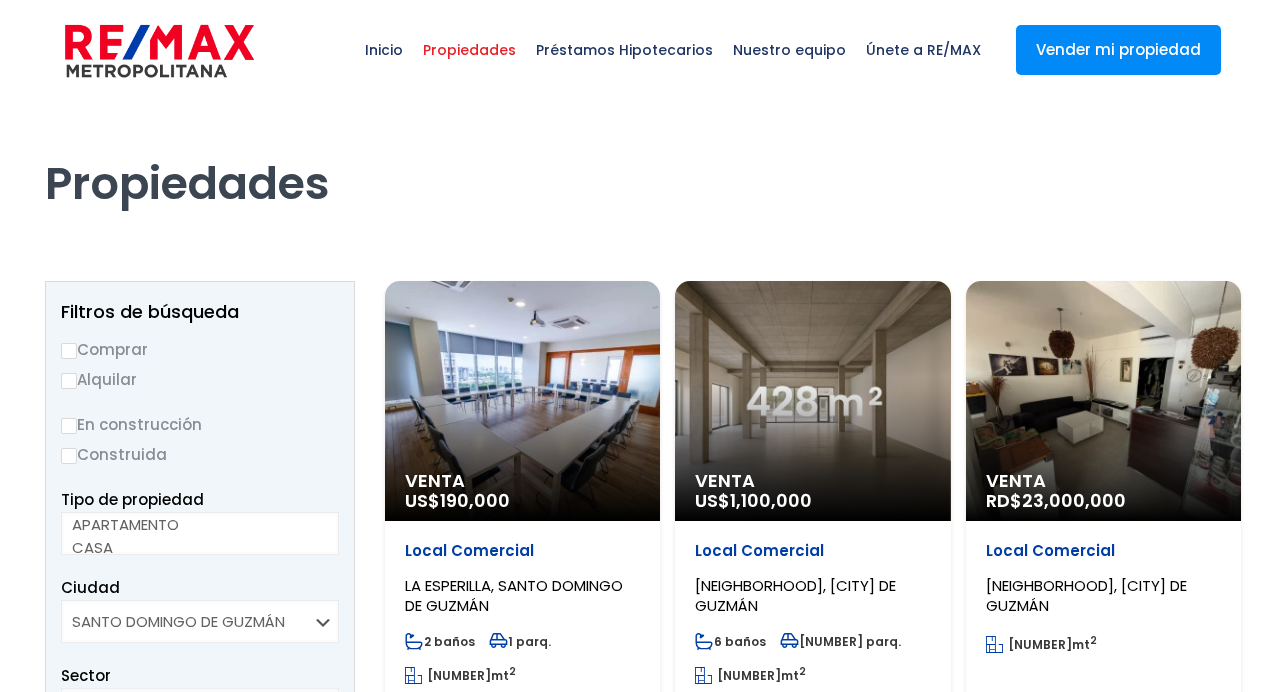scroll, scrollTop: 0, scrollLeft: 0, axis: both 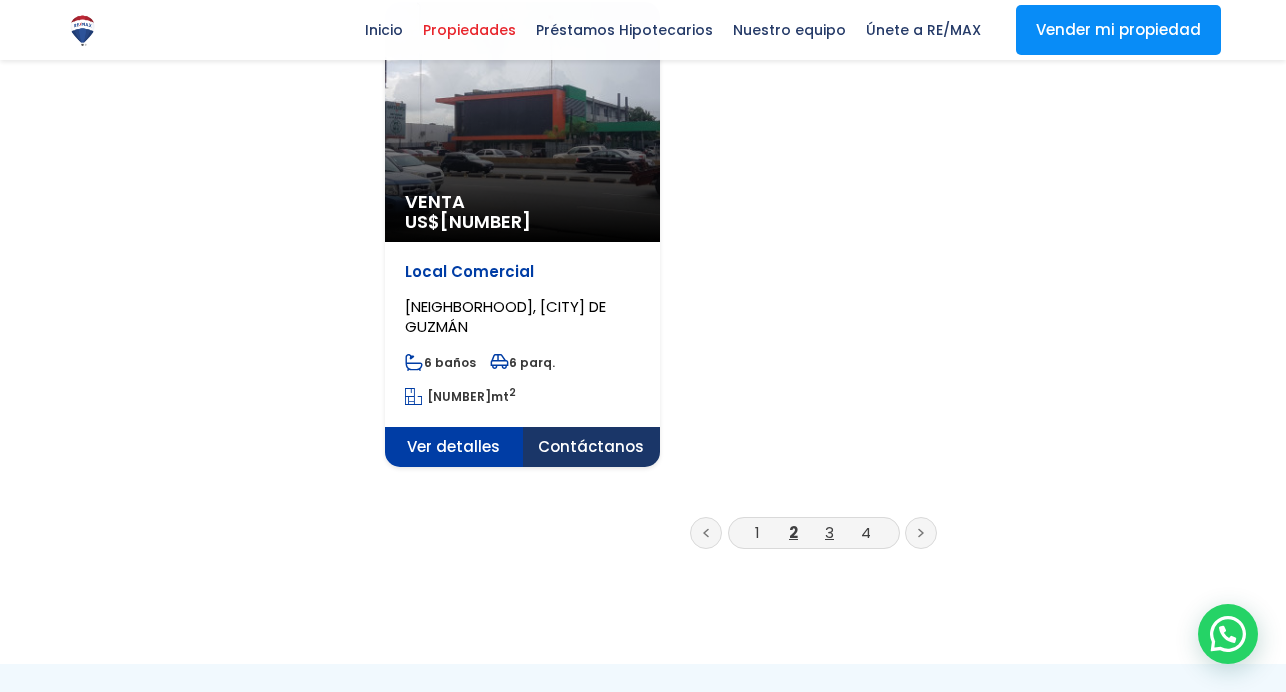 click on "3" at bounding box center (829, 532) 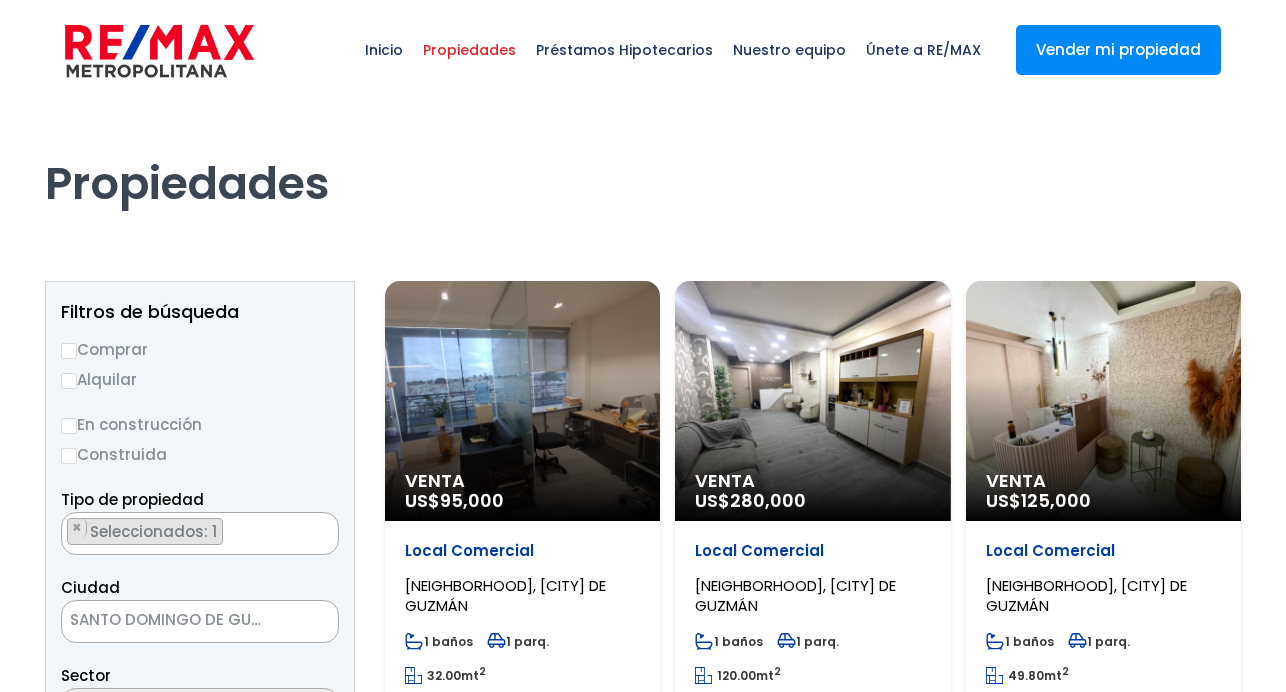 scroll, scrollTop: 0, scrollLeft: 0, axis: both 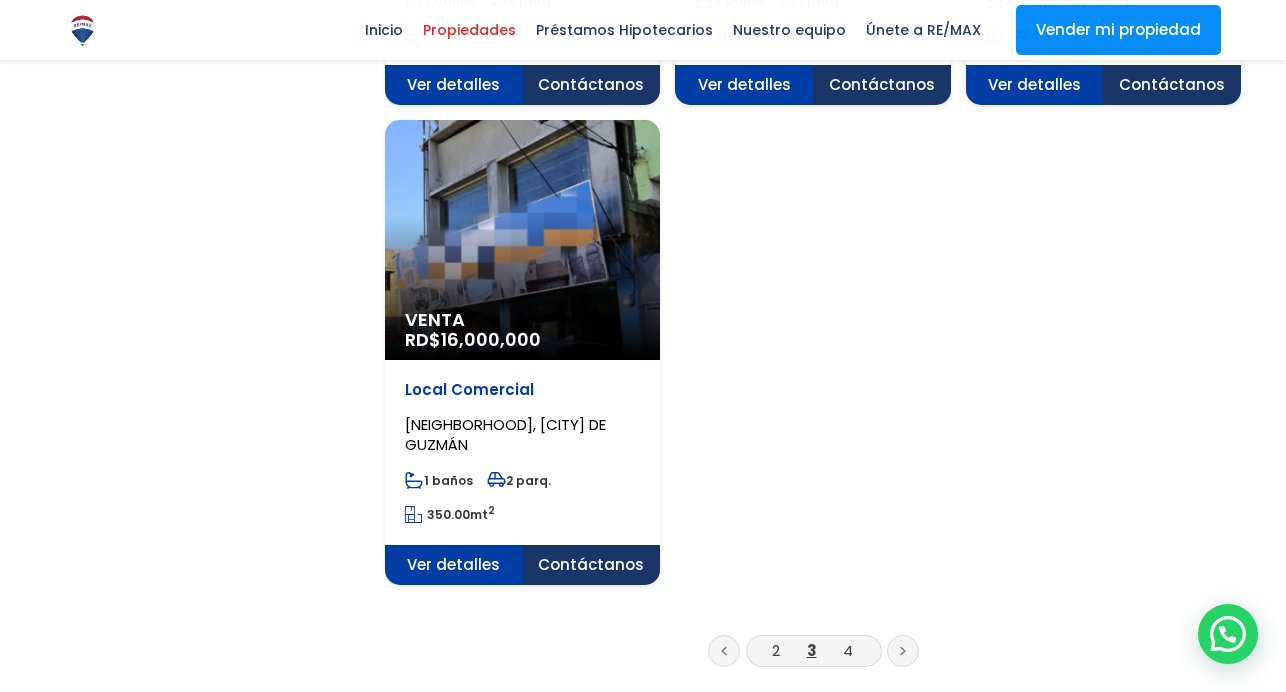 click on "VILLA CONSUELO, SANTO DOMINGO DE GUZMÁN" at bounding box center (505, -1966) 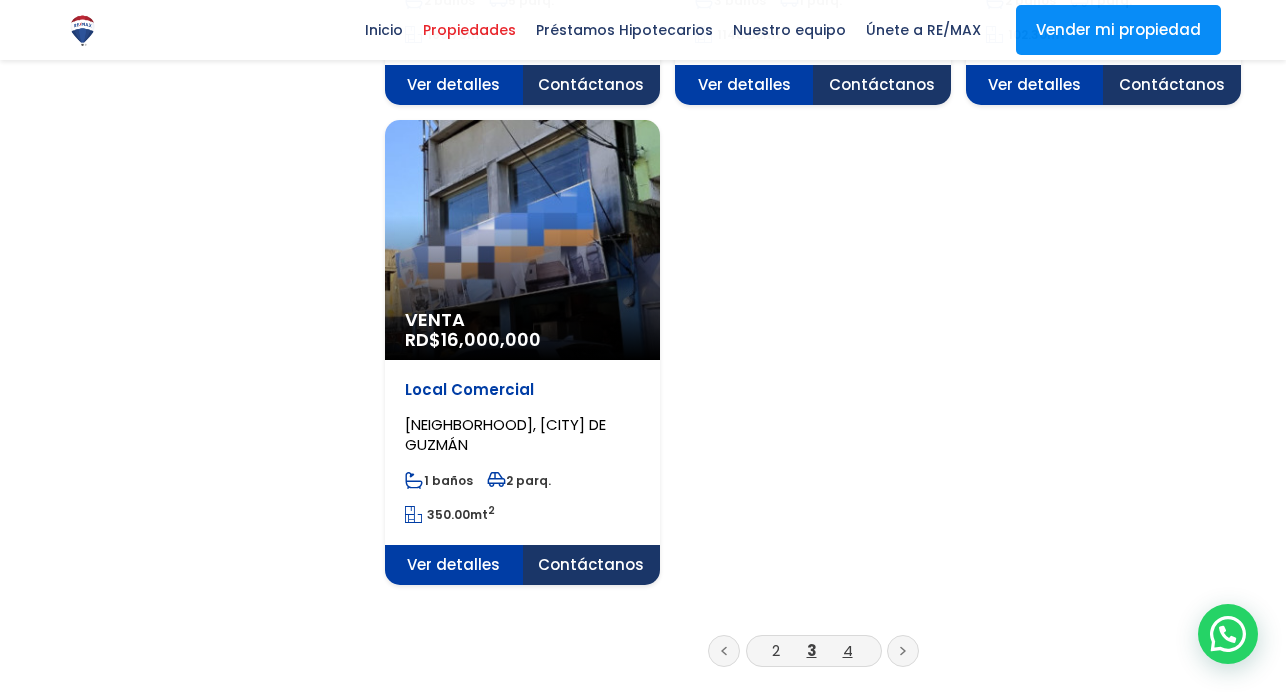 click on "4" at bounding box center (848, 650) 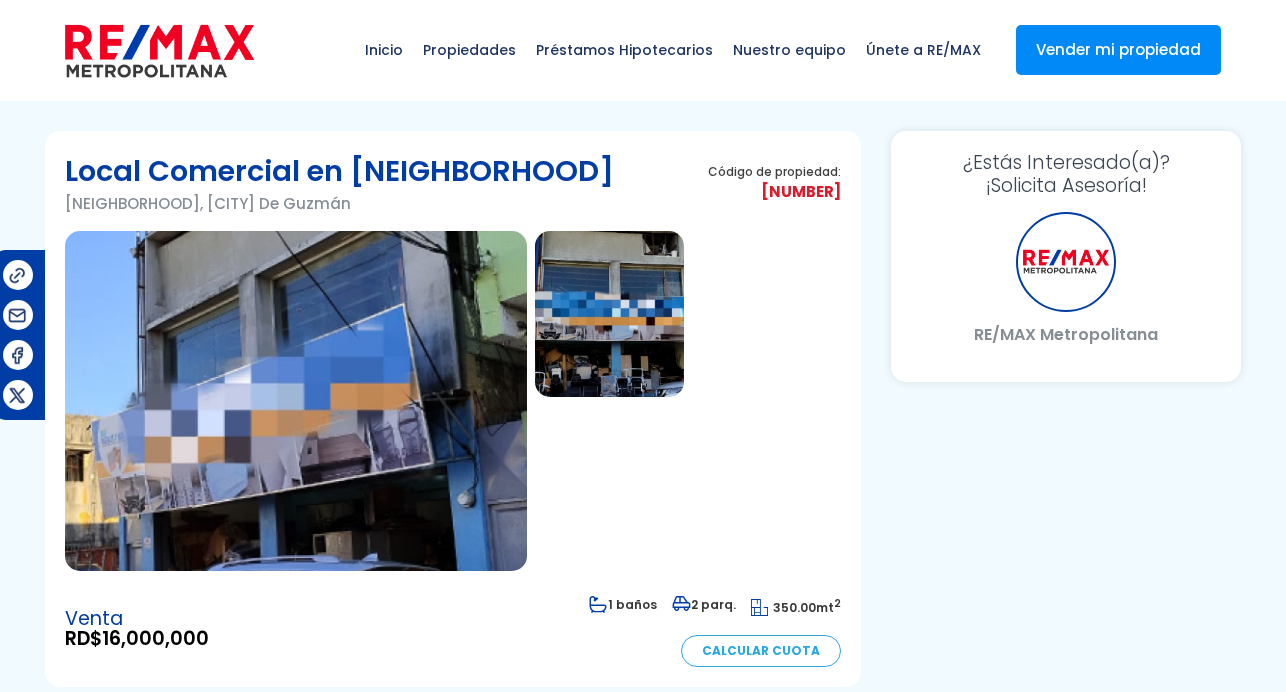 scroll, scrollTop: 0, scrollLeft: 0, axis: both 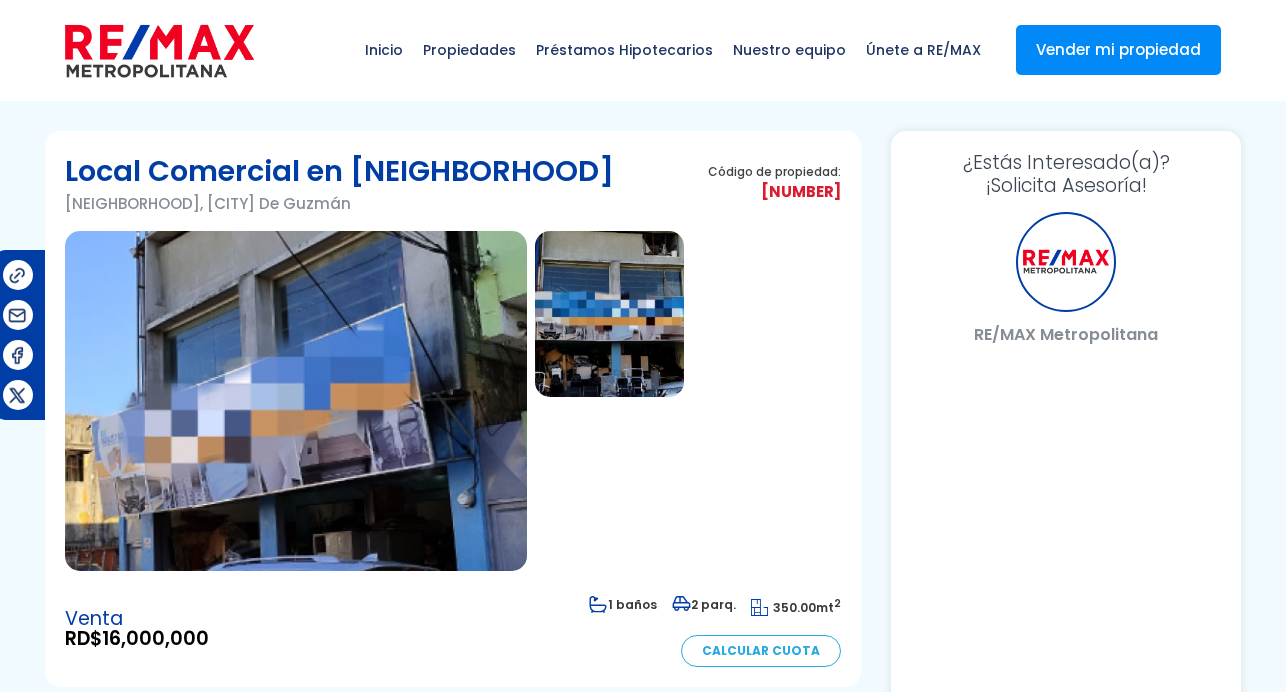 select on "DO" 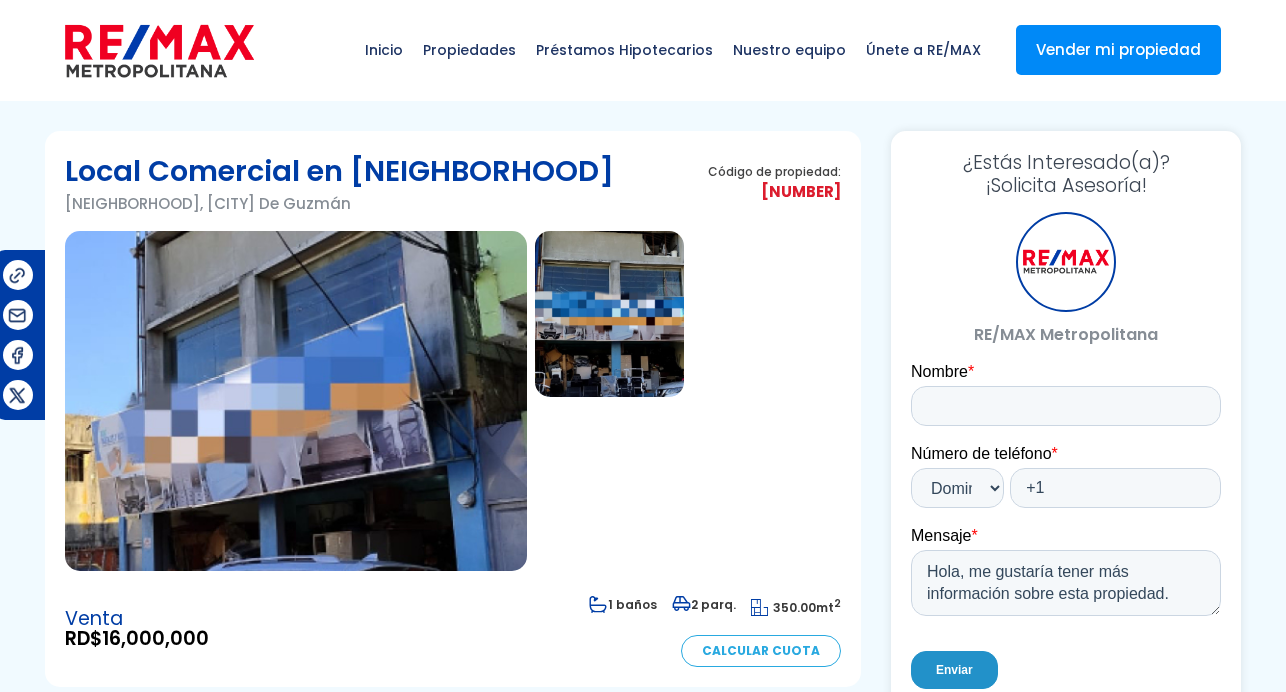 scroll, scrollTop: 0, scrollLeft: 0, axis: both 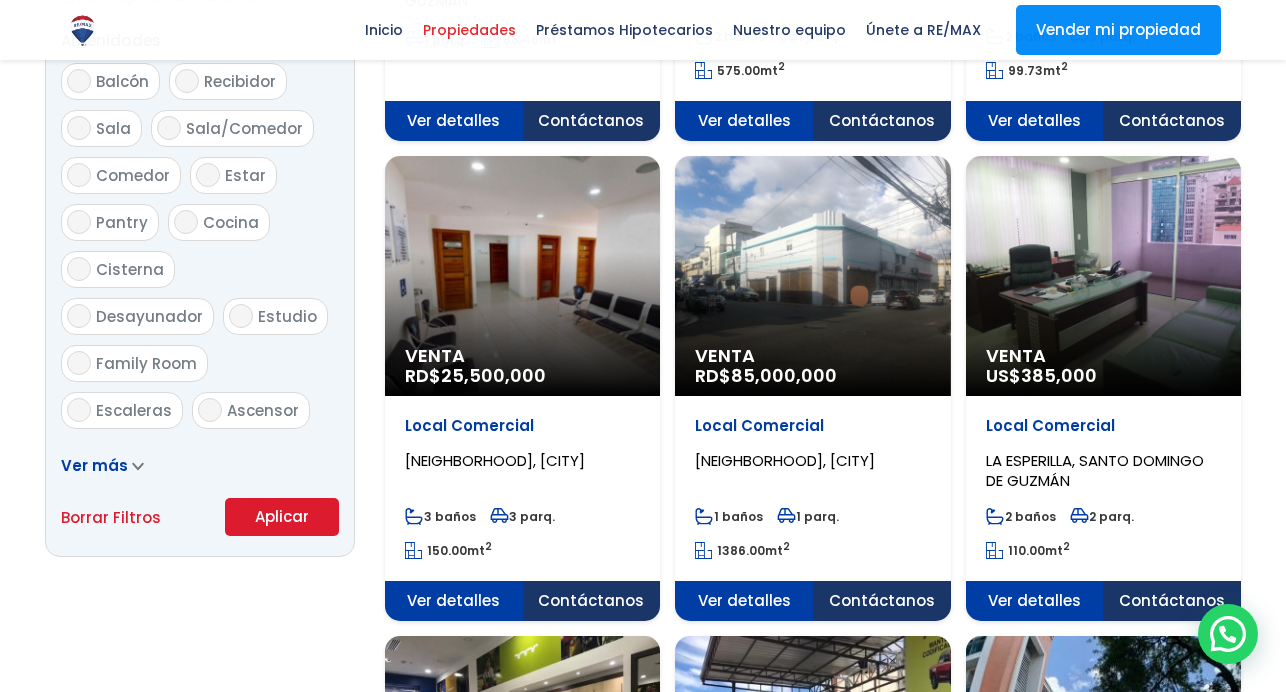 click on "Venta
RD$  25,500,000" at bounding box center [522, -684] 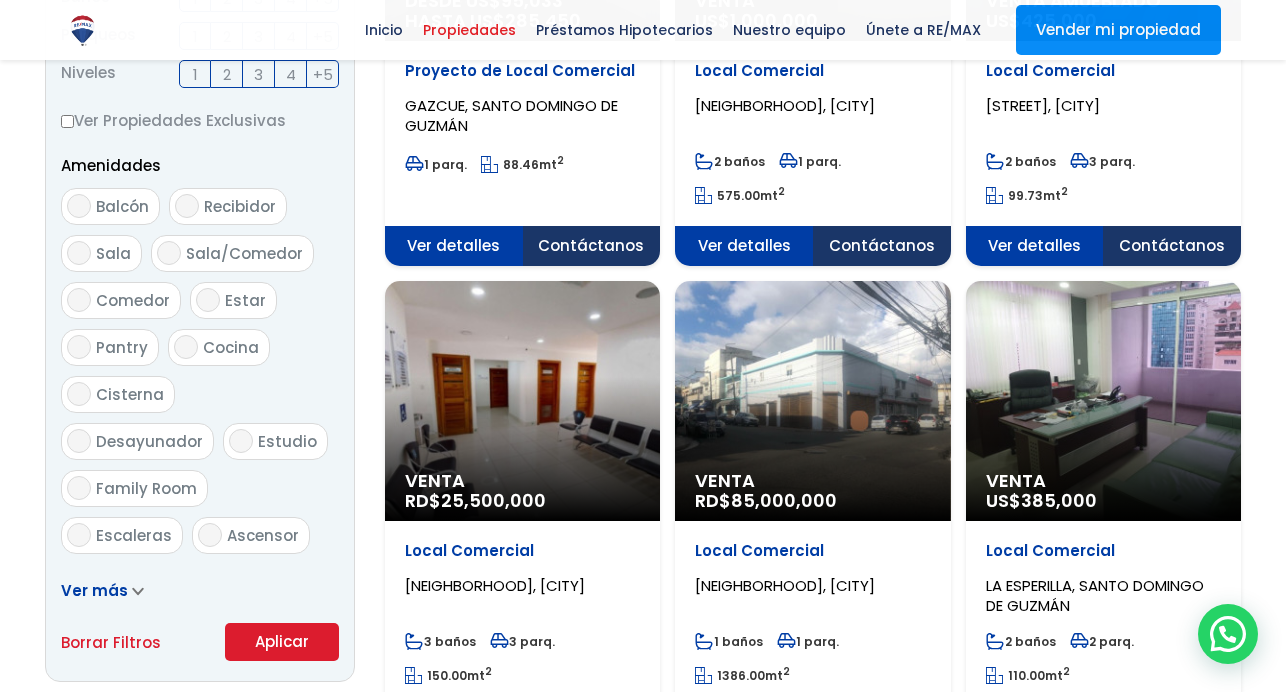 scroll, scrollTop: 954, scrollLeft: 0, axis: vertical 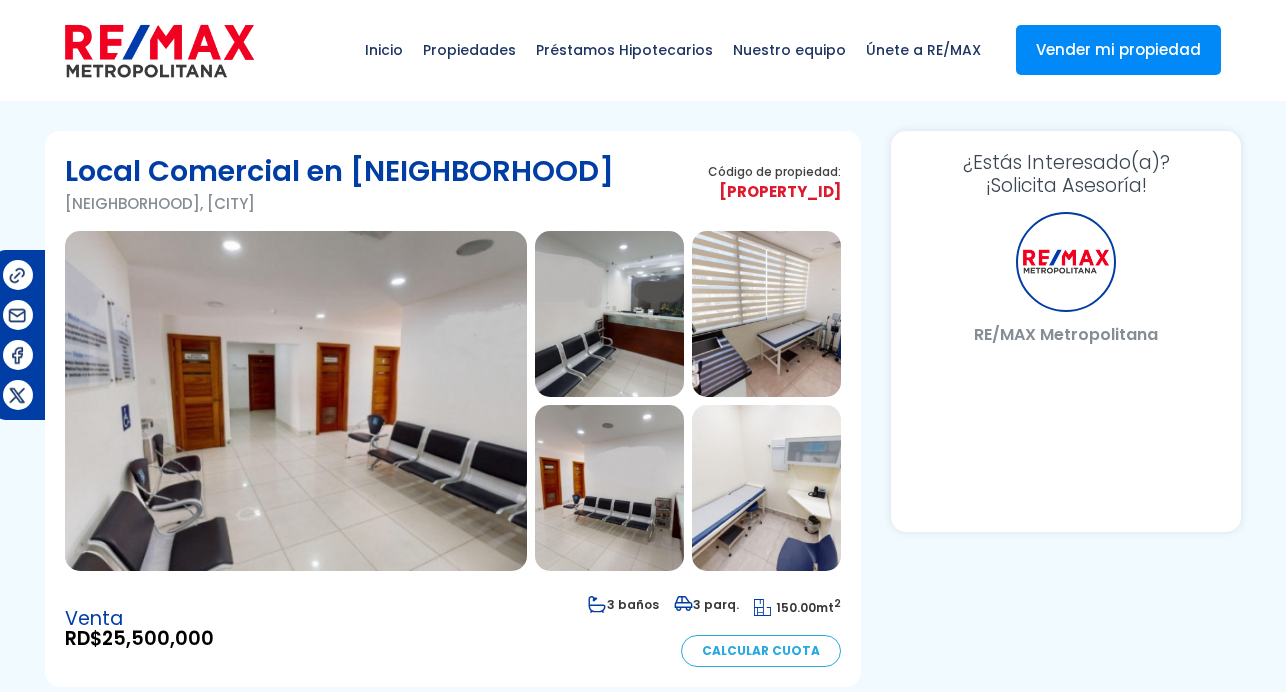 select on "DO" 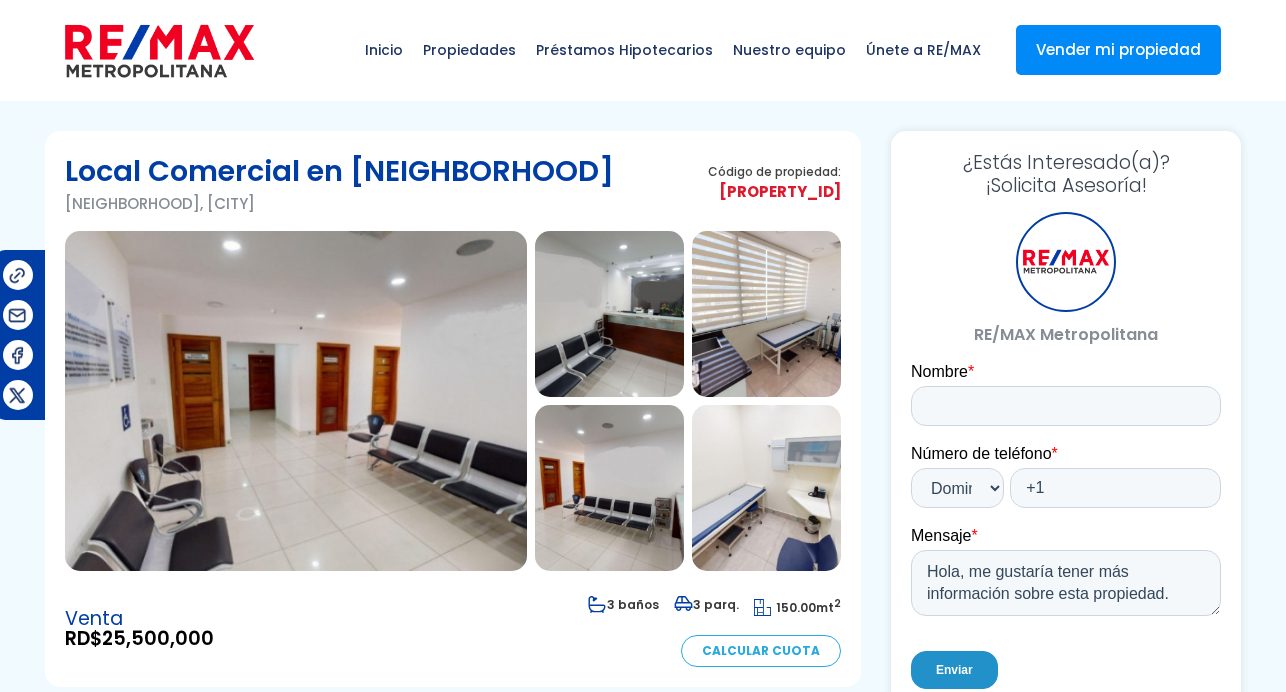 scroll, scrollTop: 0, scrollLeft: 0, axis: both 